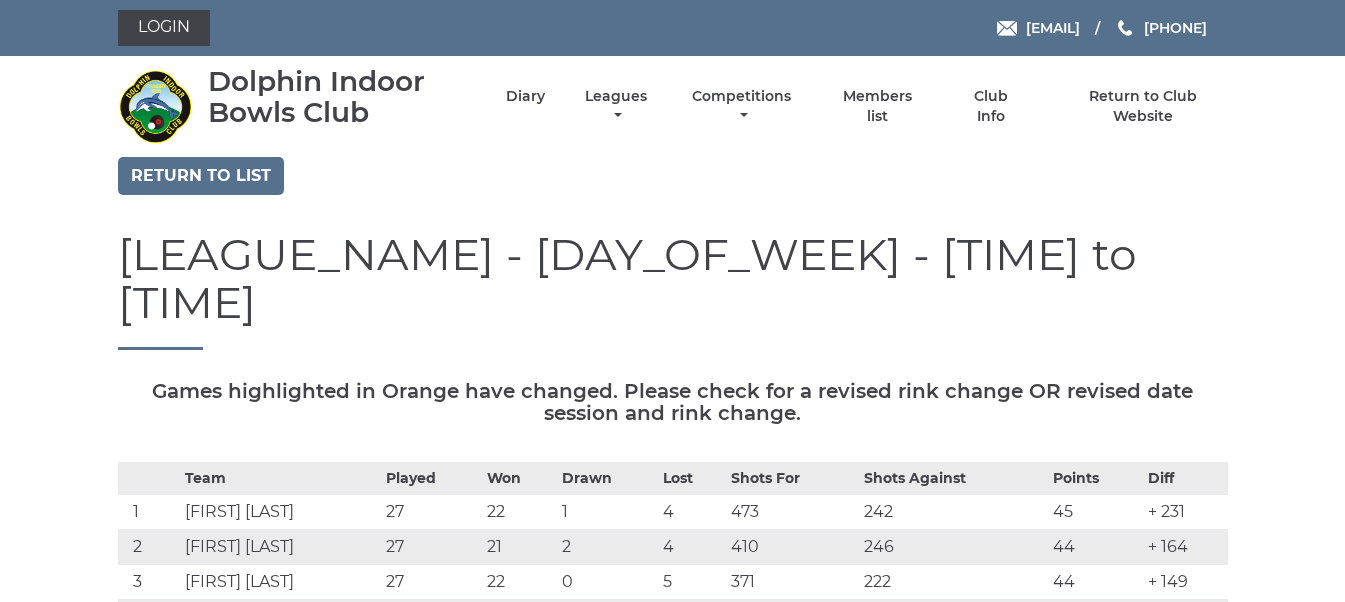 scroll, scrollTop: 0, scrollLeft: 0, axis: both 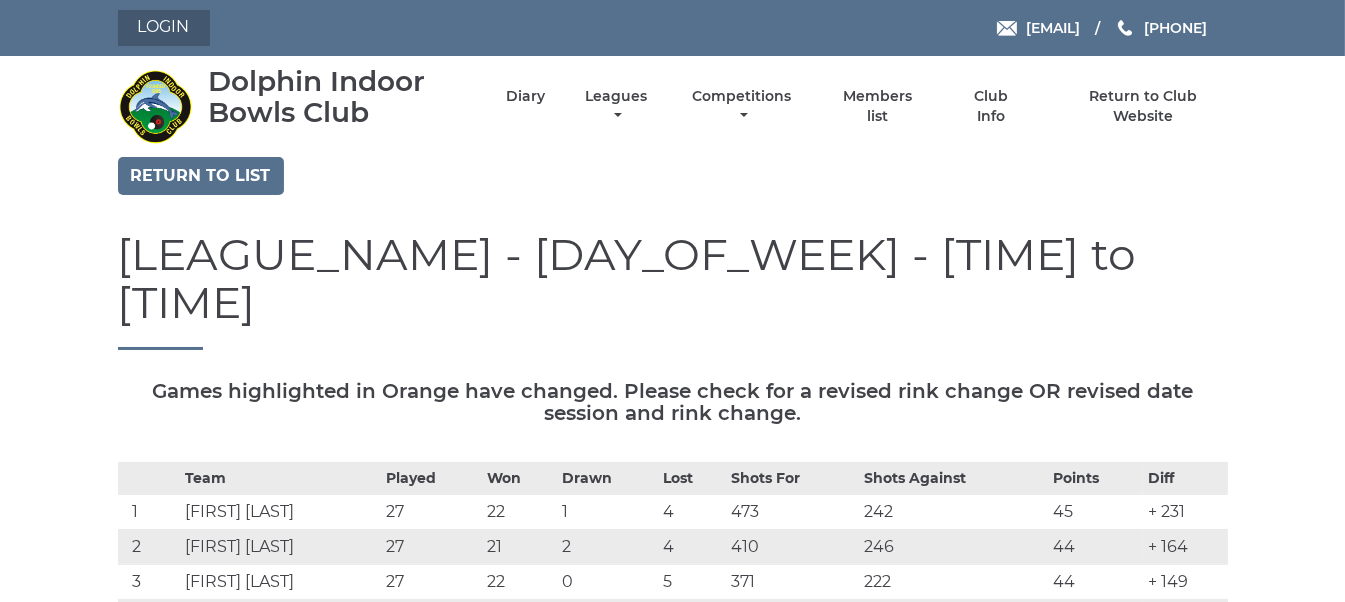 click on "Login" at bounding box center (164, 28) 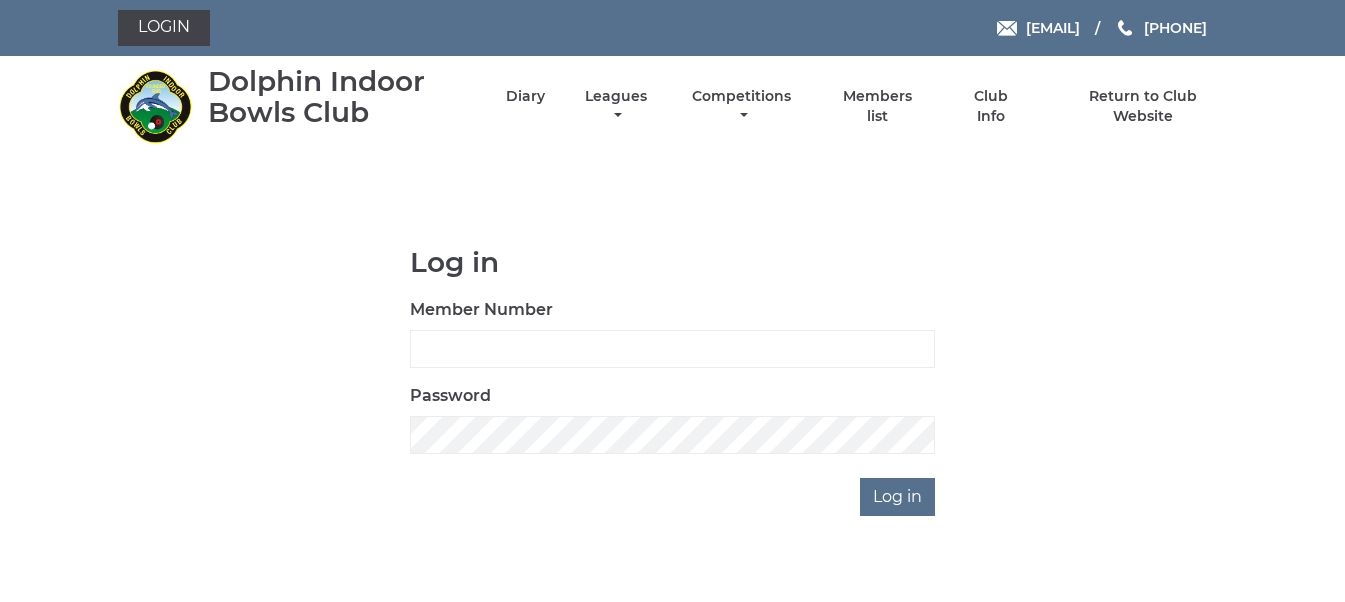scroll, scrollTop: 0, scrollLeft: 0, axis: both 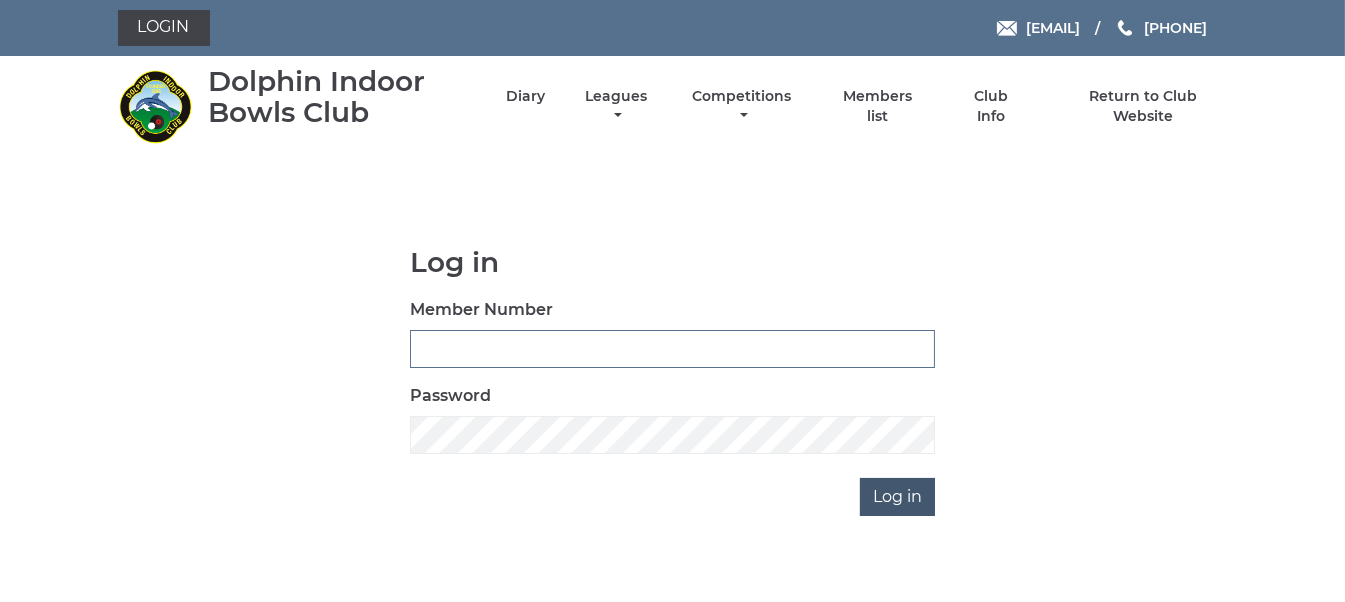 type on "3035" 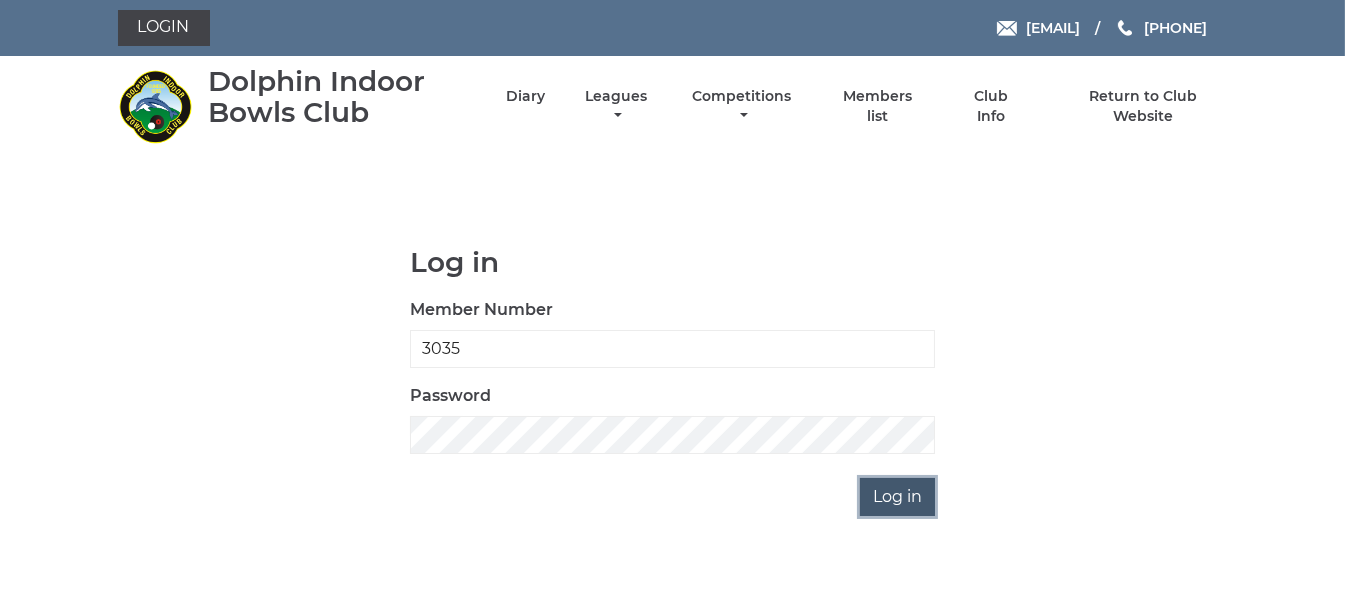 click on "Log in" at bounding box center [897, 497] 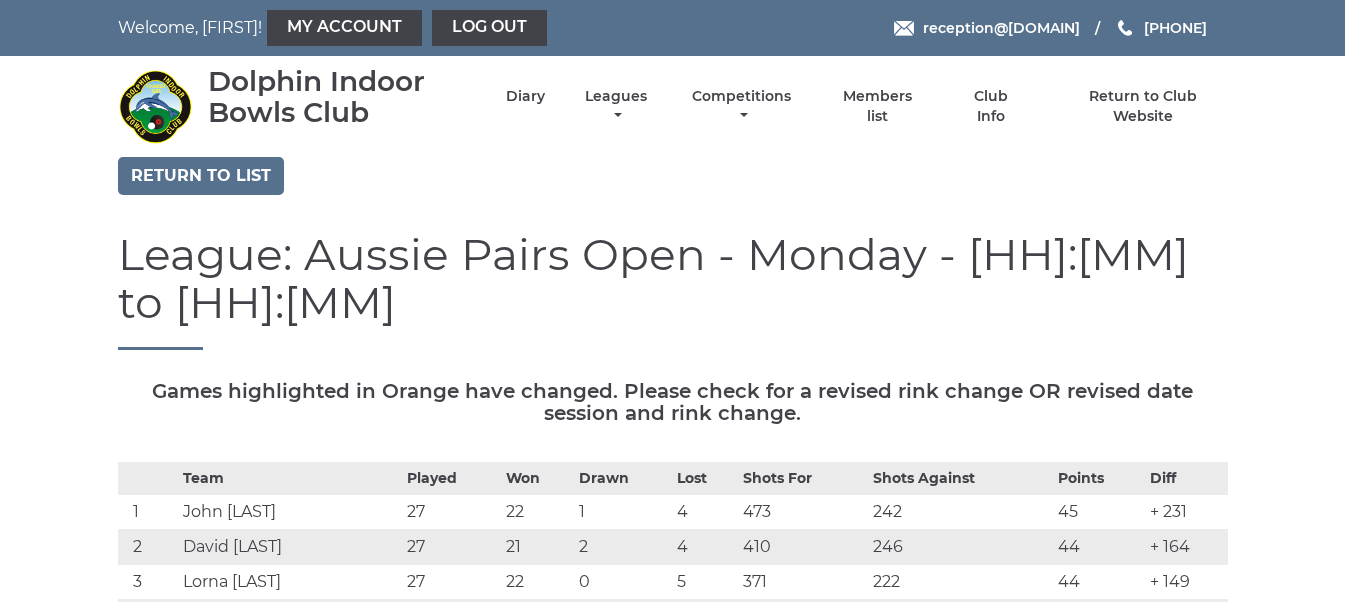 scroll, scrollTop: 0, scrollLeft: 0, axis: both 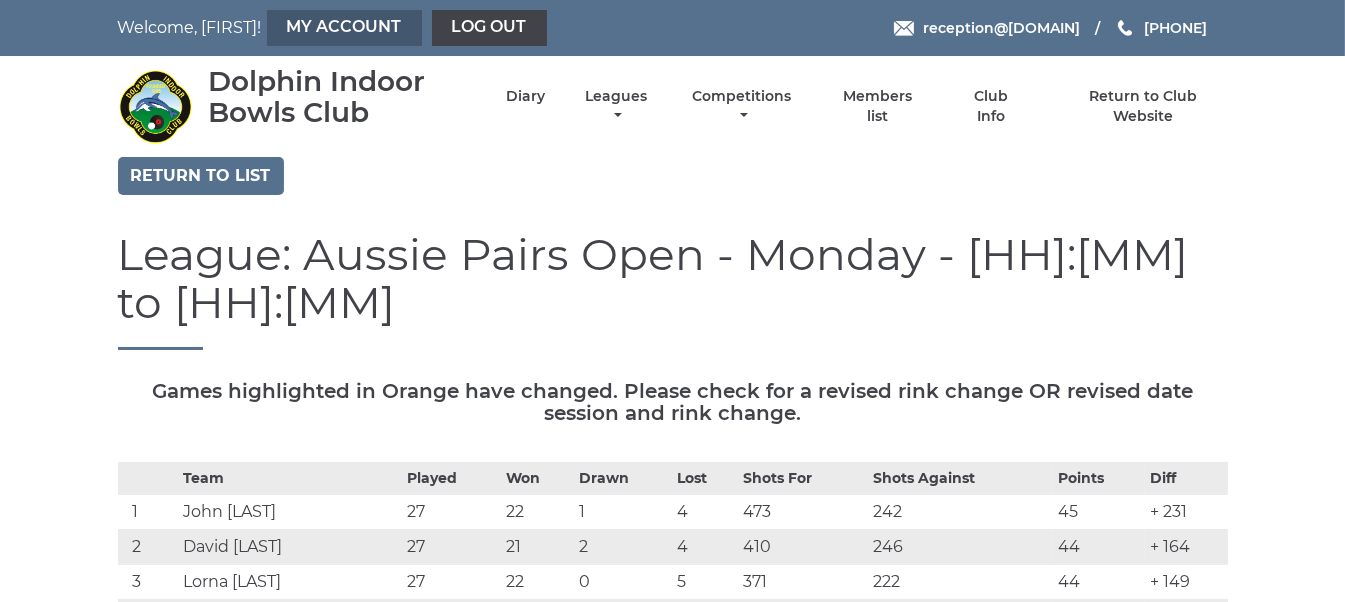 click on "My Account" at bounding box center [344, 28] 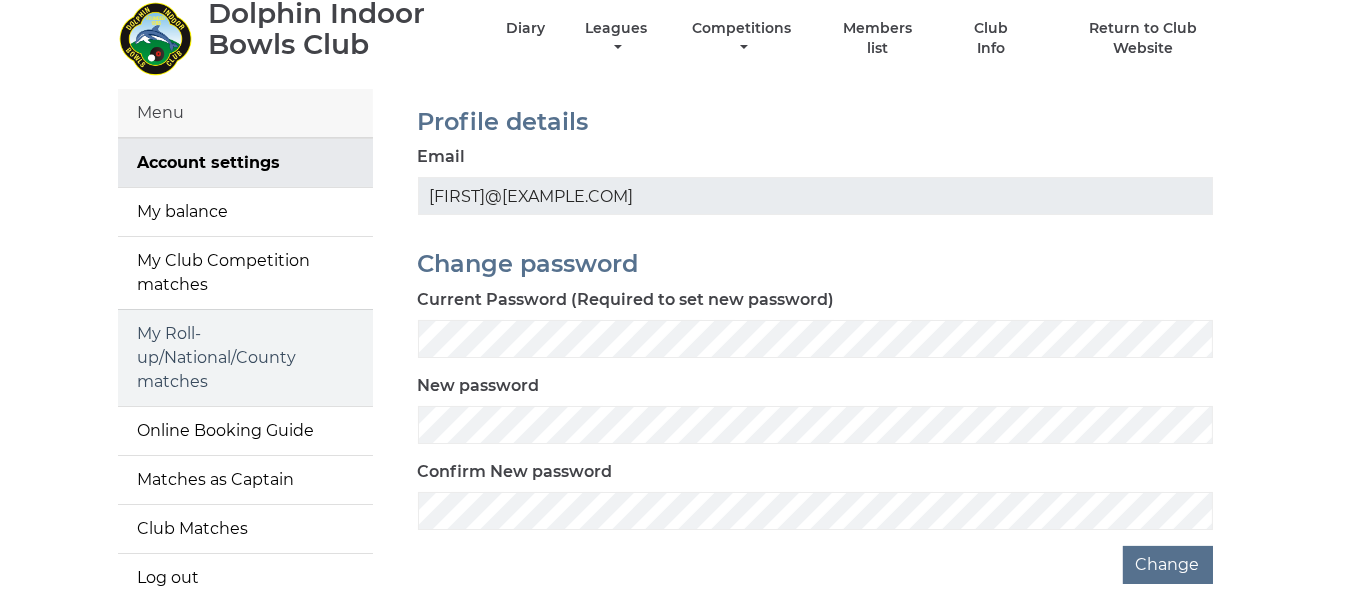 scroll, scrollTop: 99, scrollLeft: 0, axis: vertical 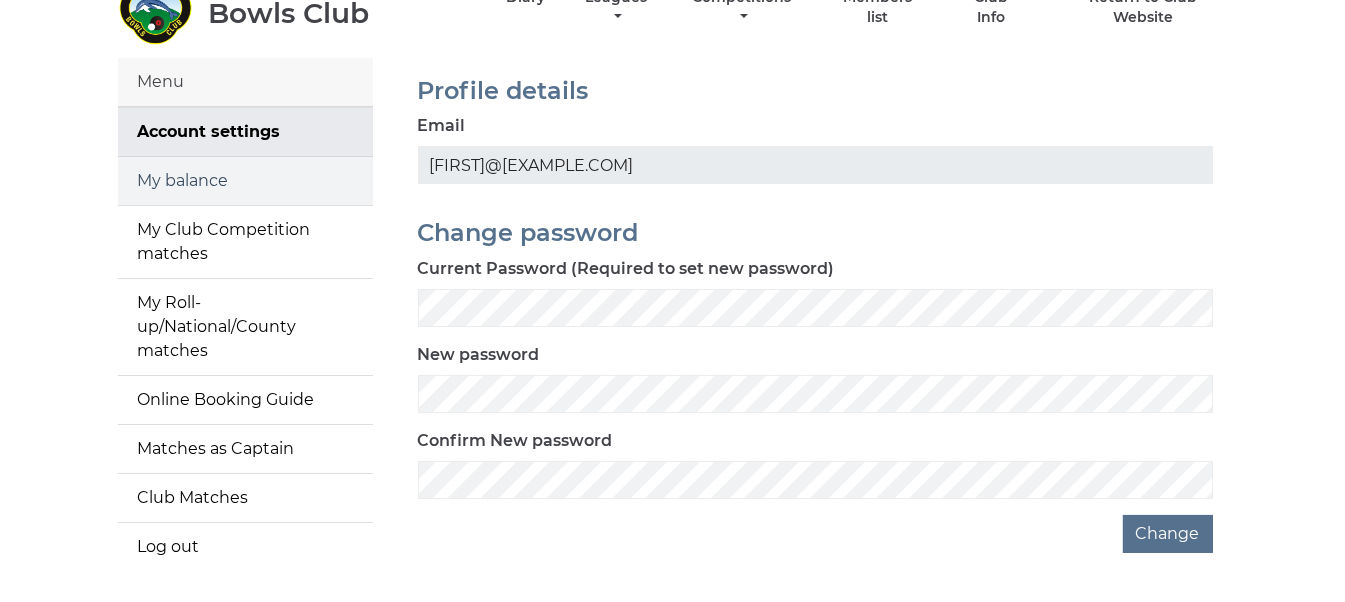 click on "My balance" at bounding box center (245, 181) 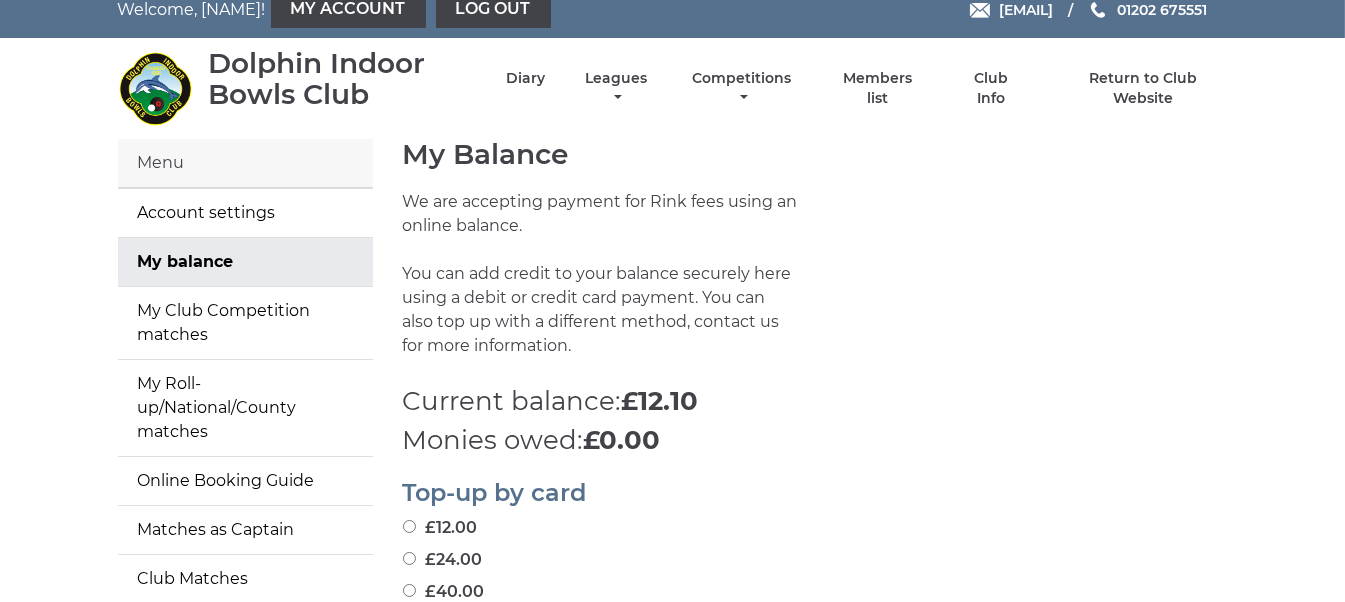 scroll, scrollTop: 0, scrollLeft: 0, axis: both 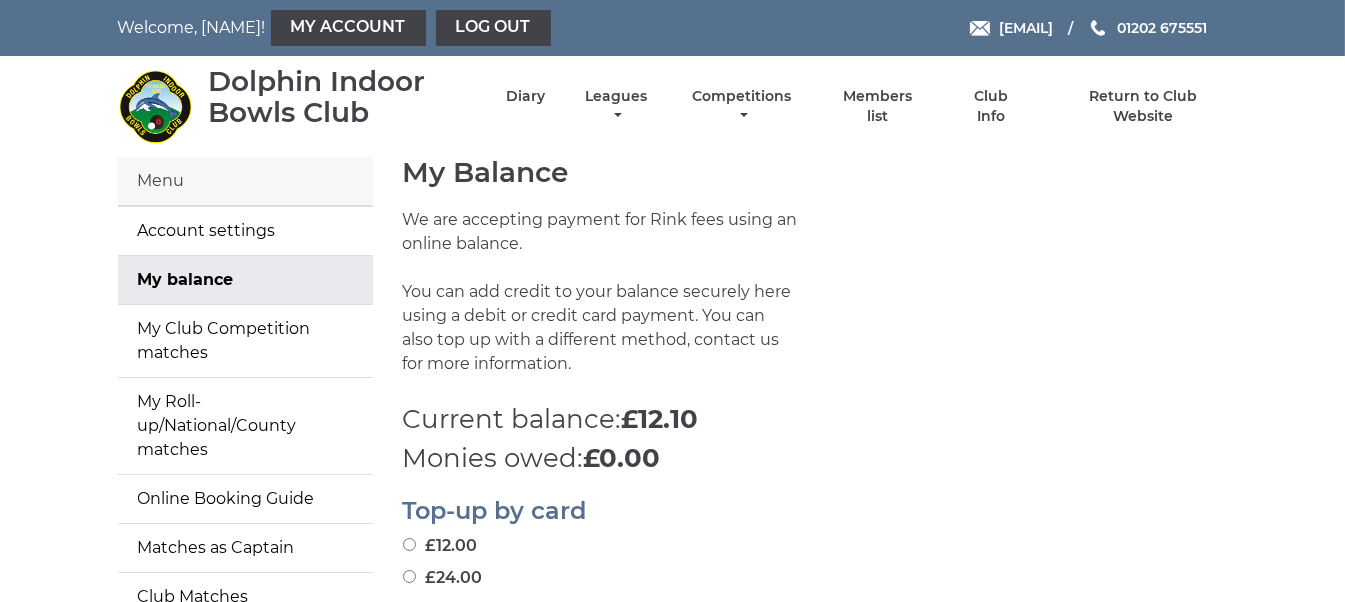 click on "Menu" at bounding box center [245, 181] 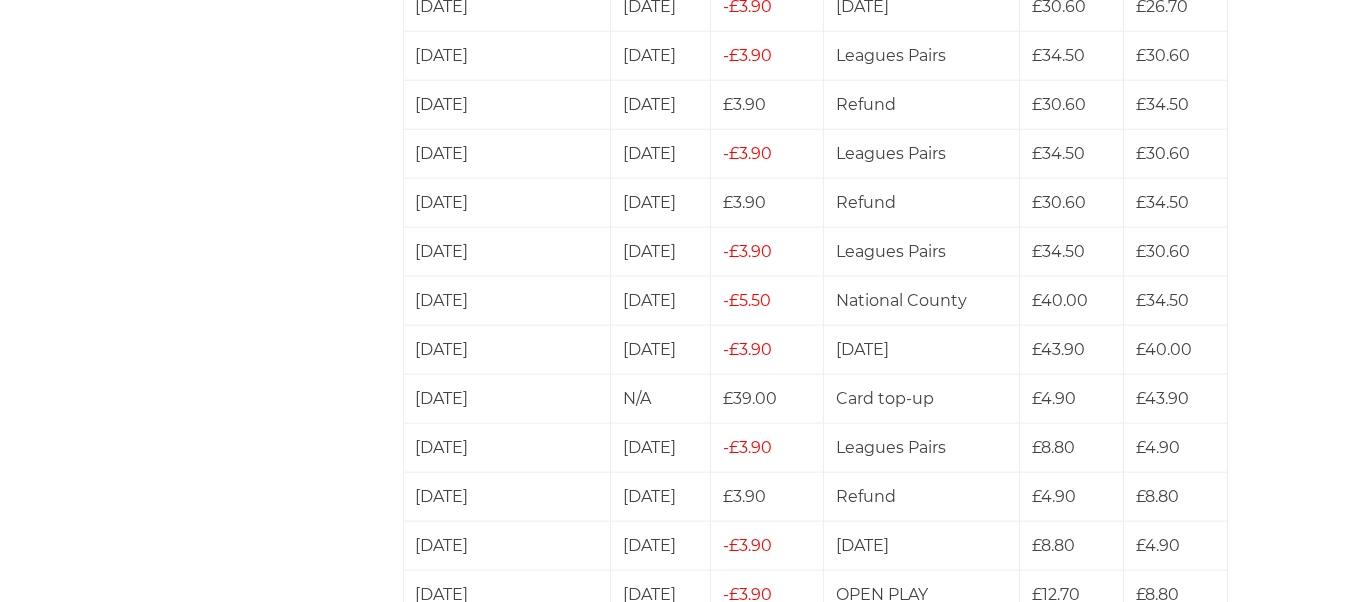 scroll, scrollTop: 3400, scrollLeft: 0, axis: vertical 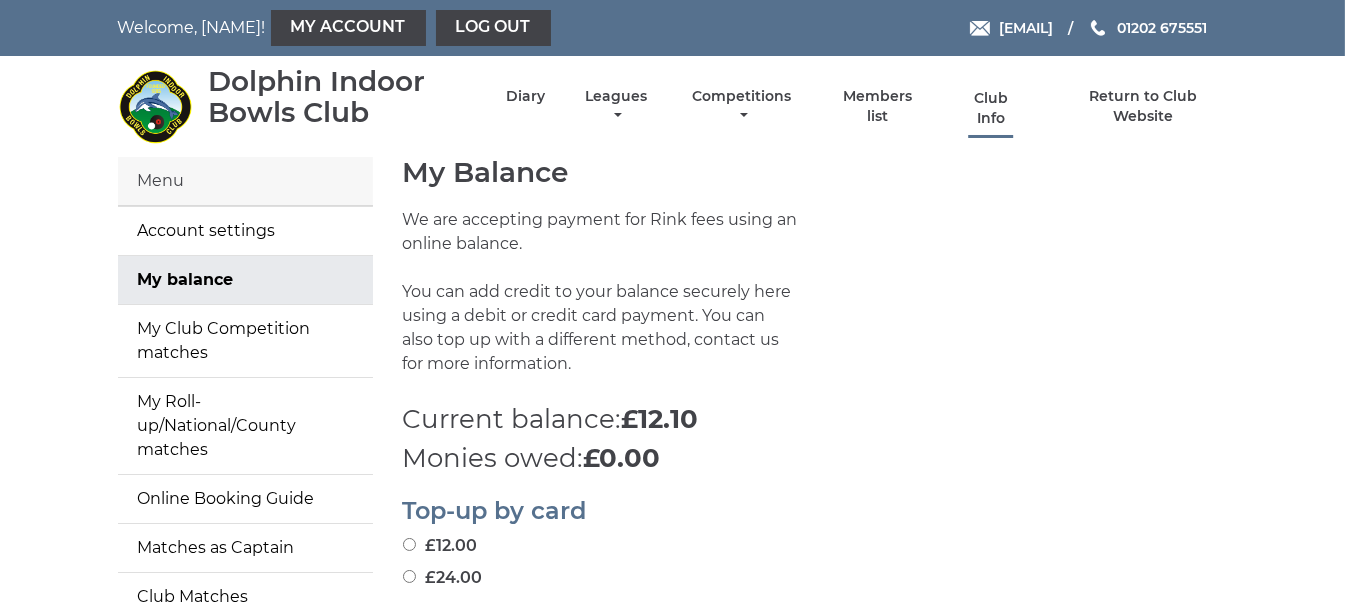 click on "Club Info" at bounding box center [991, 108] 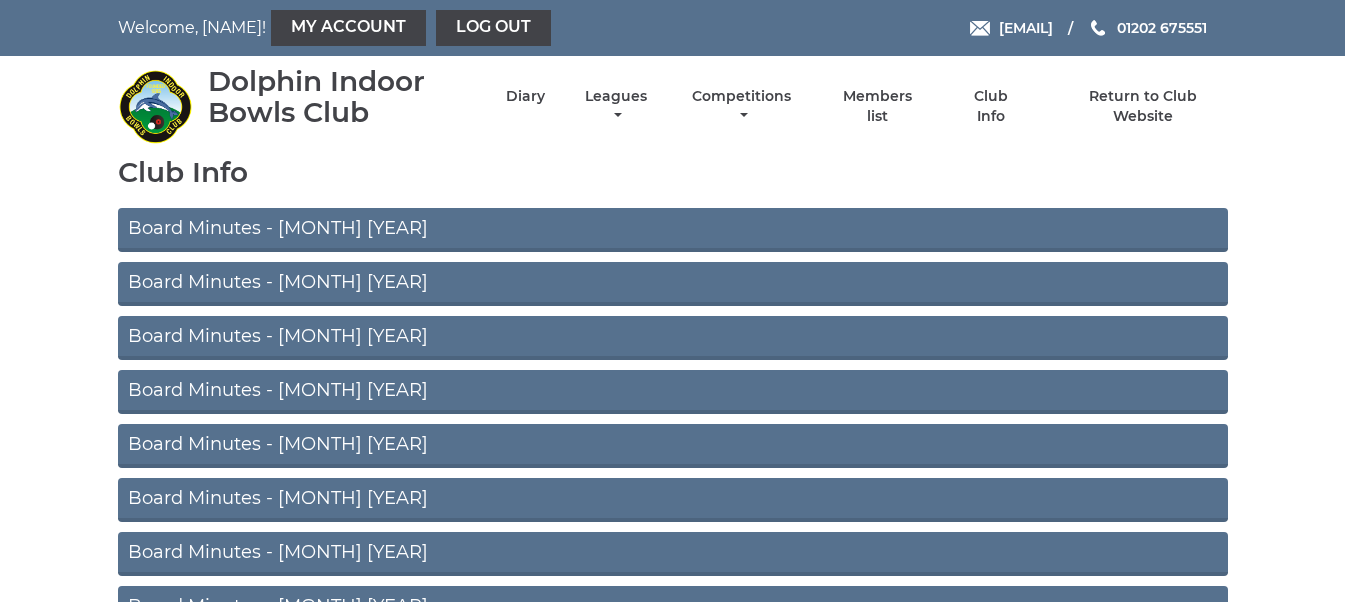 scroll, scrollTop: 0, scrollLeft: 0, axis: both 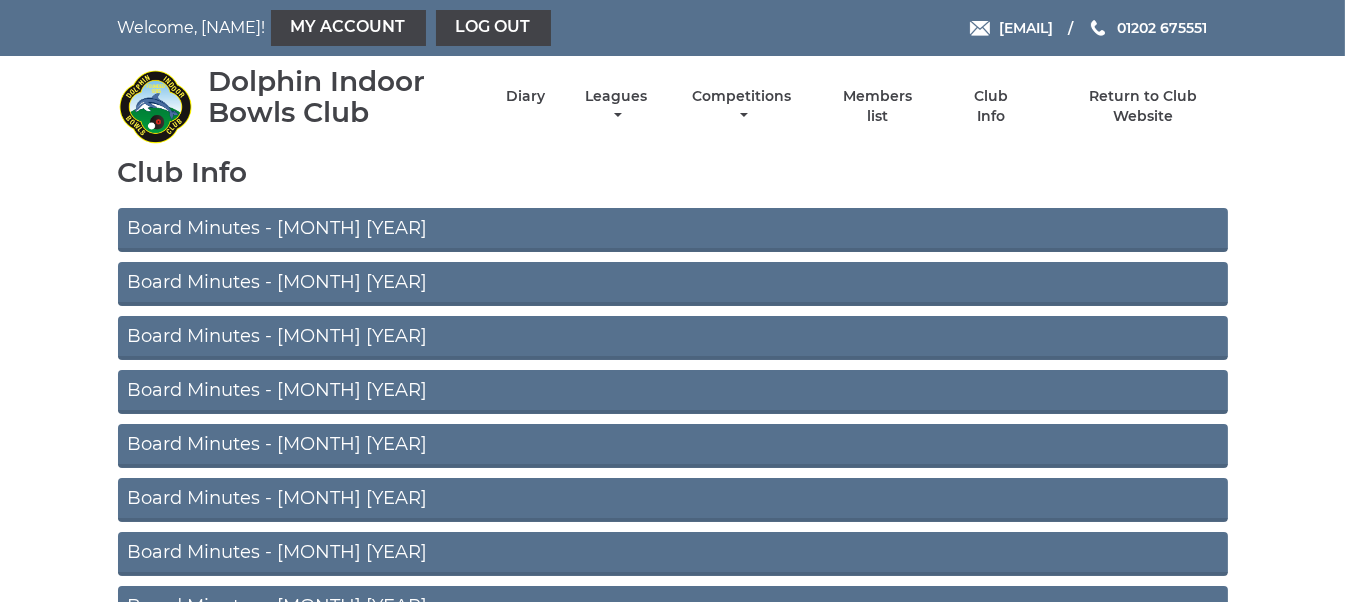 click on "Board Minutes - [MONTH] [YEAR]" at bounding box center [673, 230] 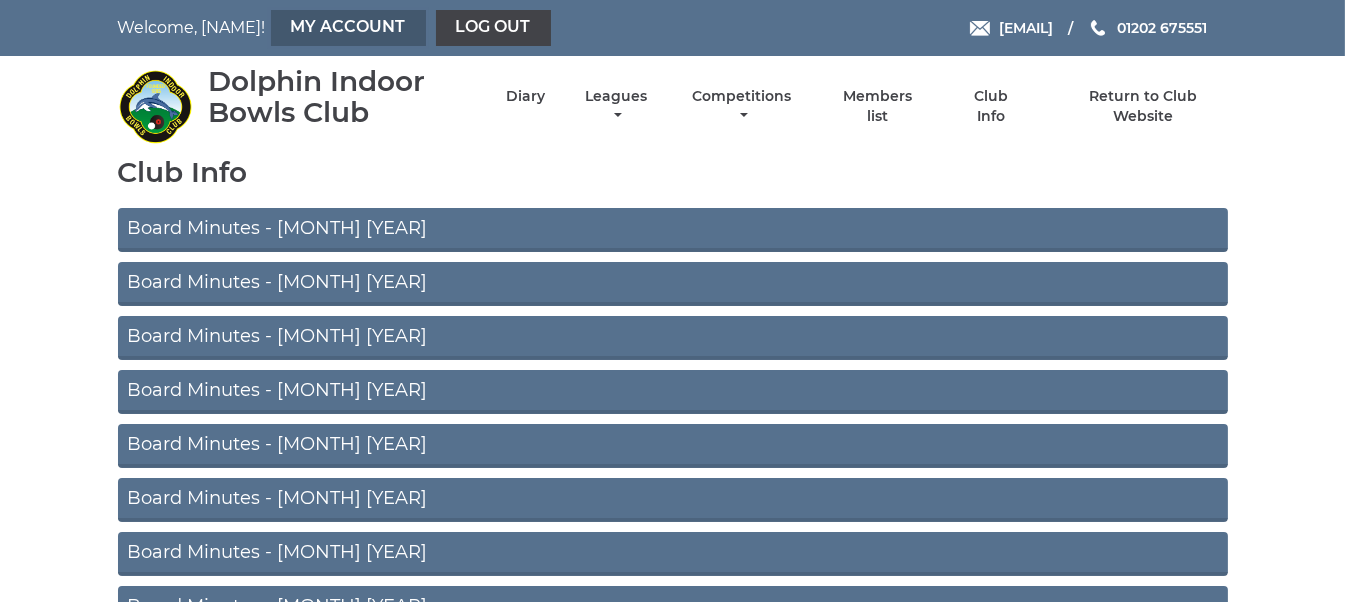 click on "My Account" at bounding box center (348, 28) 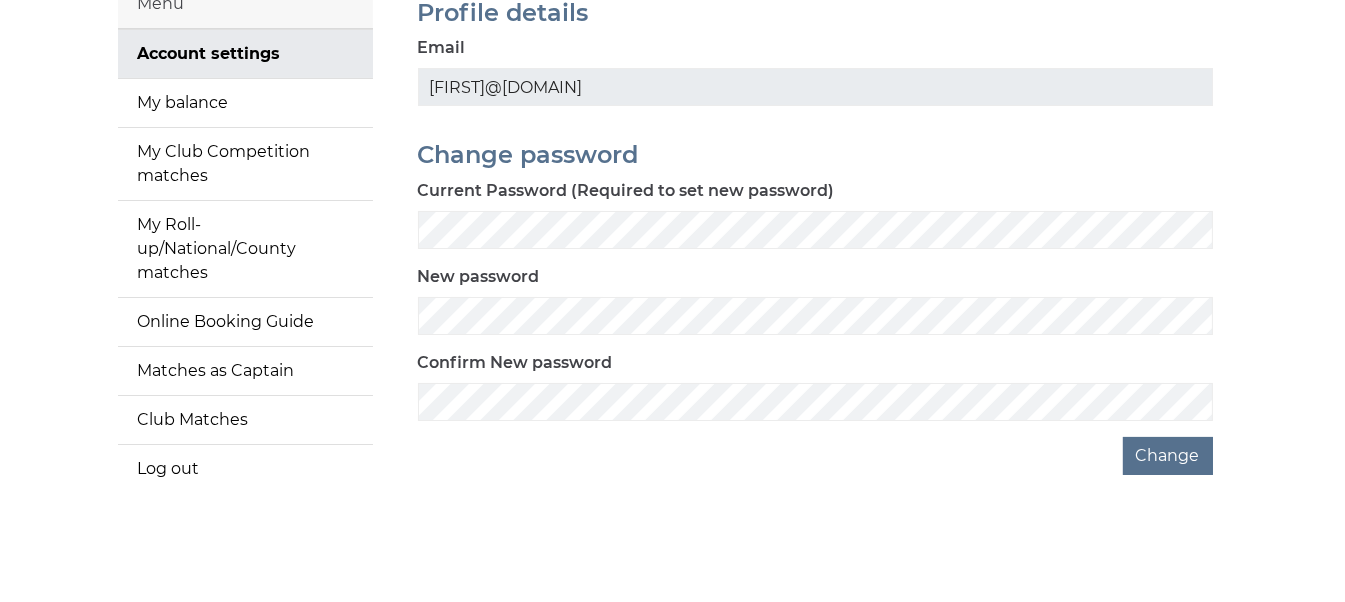 scroll, scrollTop: 196, scrollLeft: 0, axis: vertical 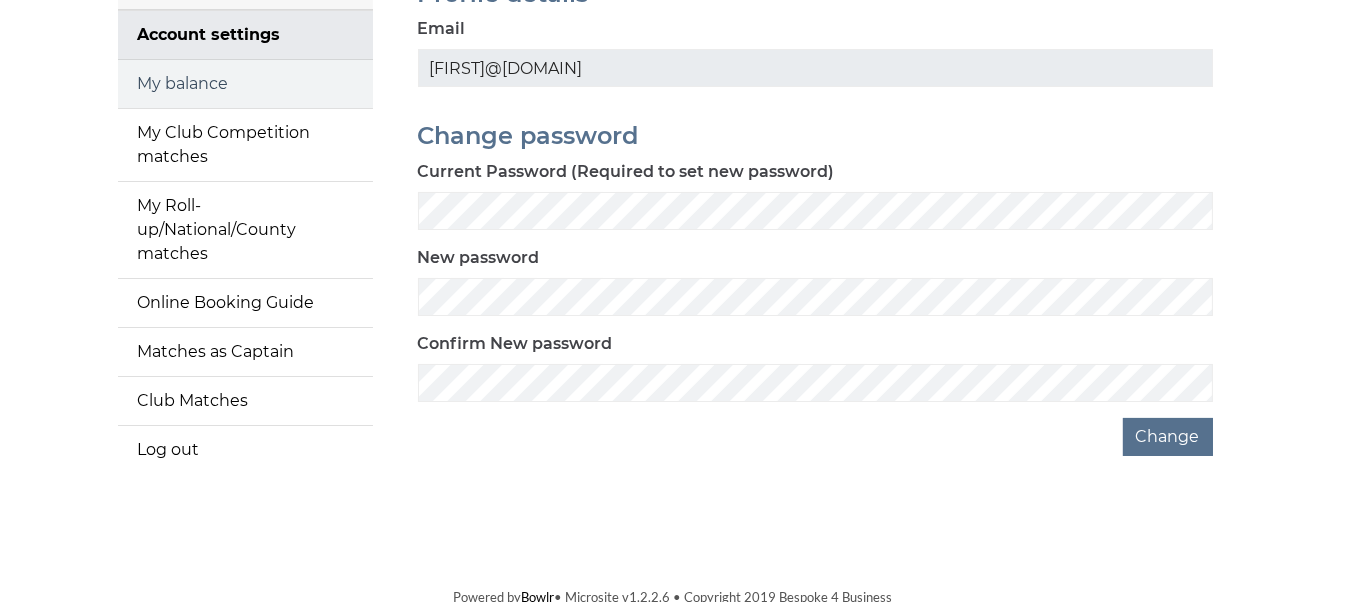 click on "My balance" at bounding box center (245, 84) 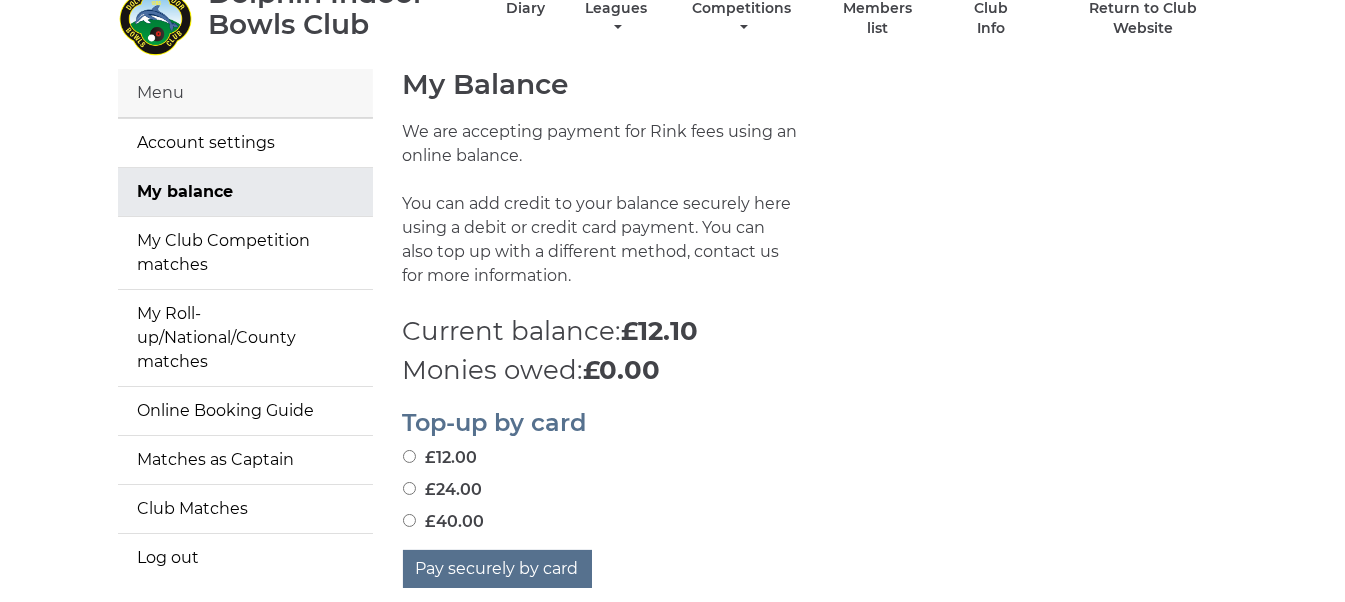 scroll, scrollTop: 0, scrollLeft: 0, axis: both 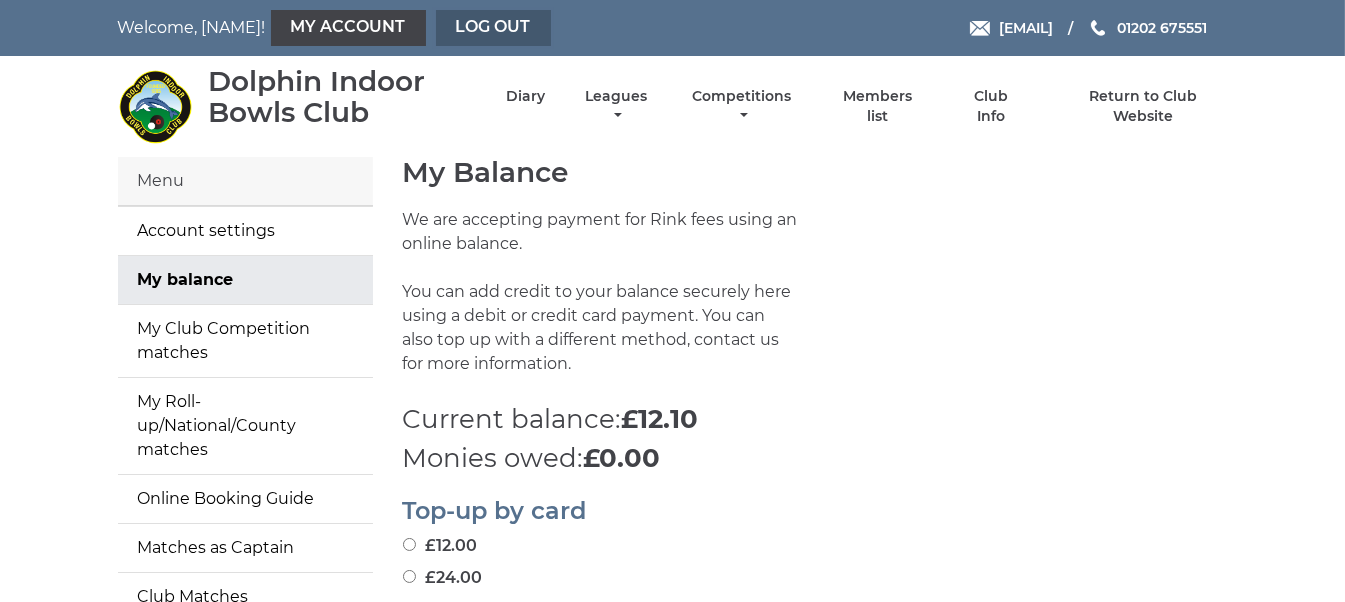click on "Log out" at bounding box center (493, 28) 